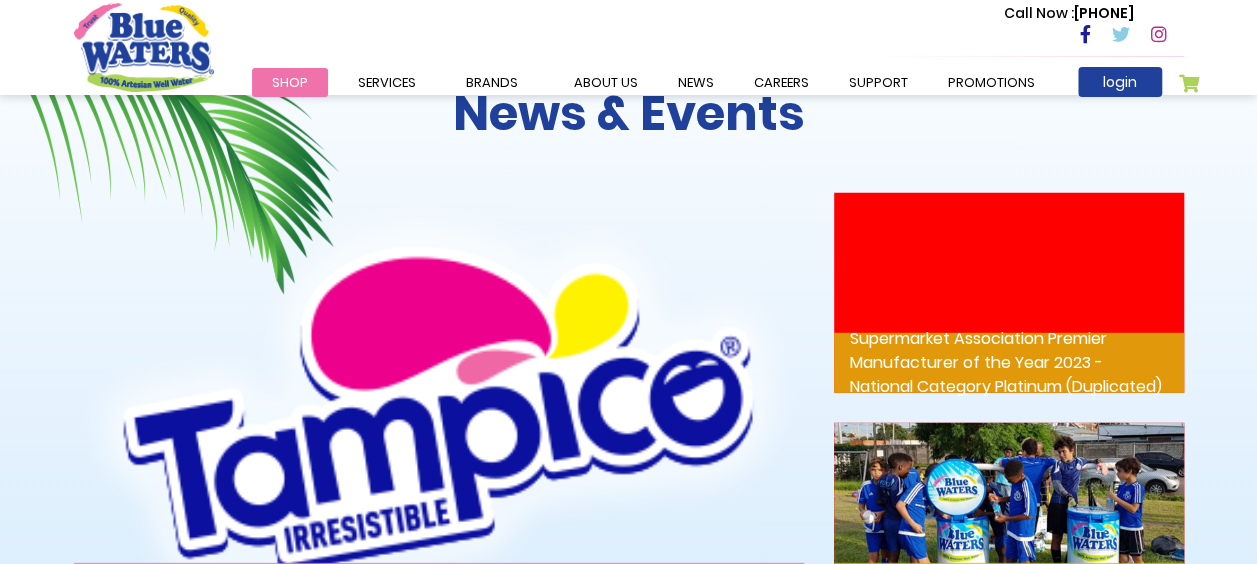 scroll, scrollTop: 2589, scrollLeft: 0, axis: vertical 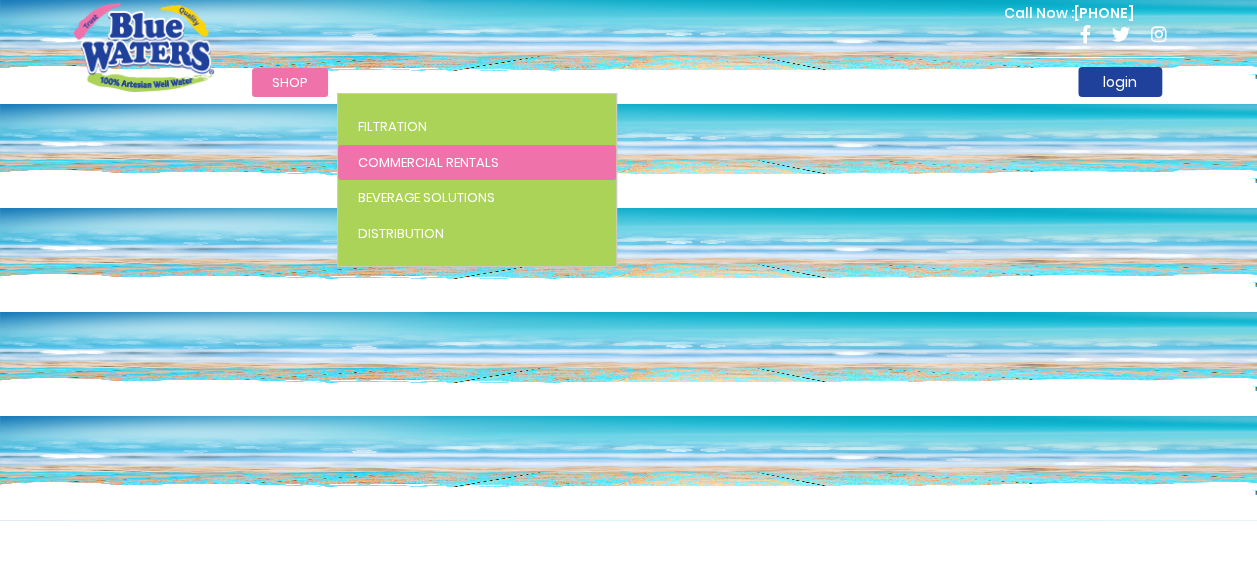 click on "Commercial Rentals" at bounding box center [428, 162] 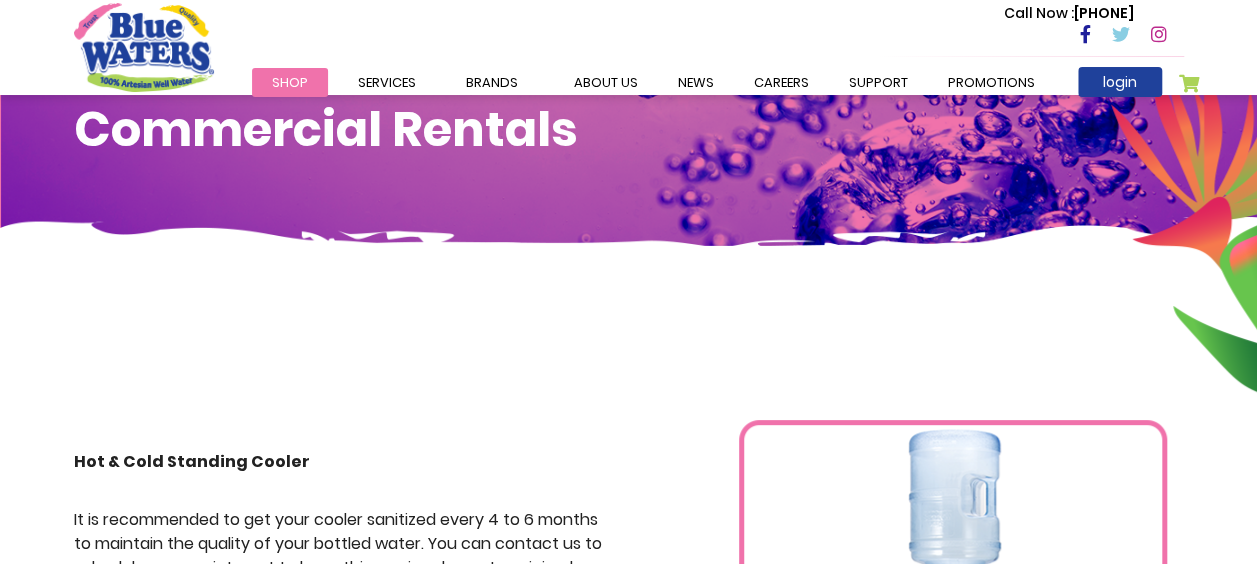 scroll, scrollTop: 0, scrollLeft: 0, axis: both 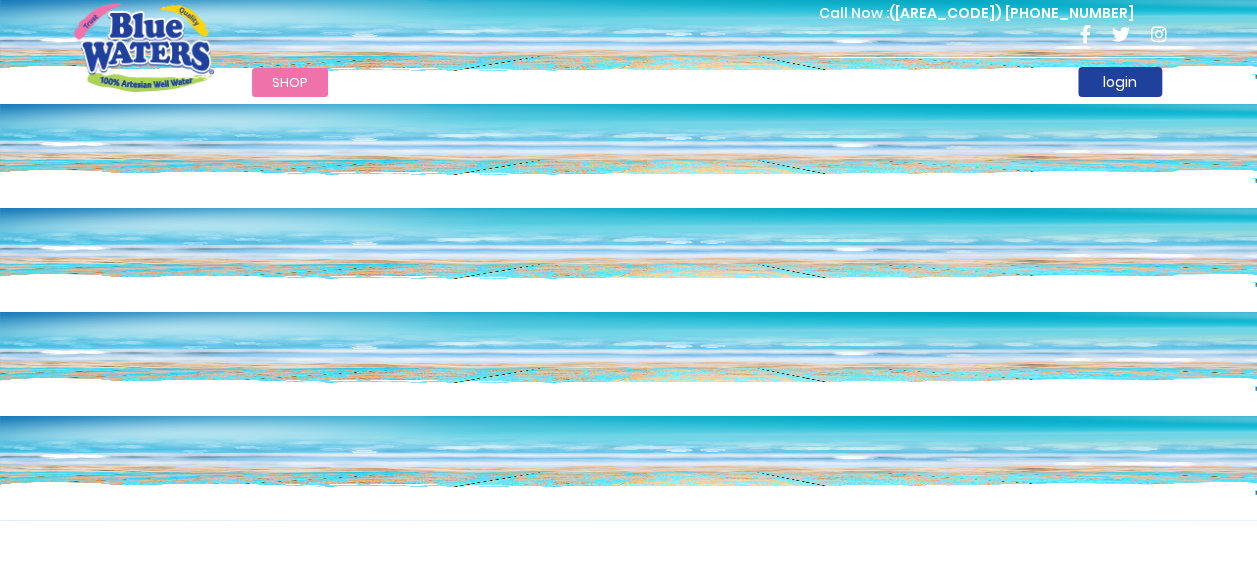 click on "Shop" at bounding box center [290, 82] 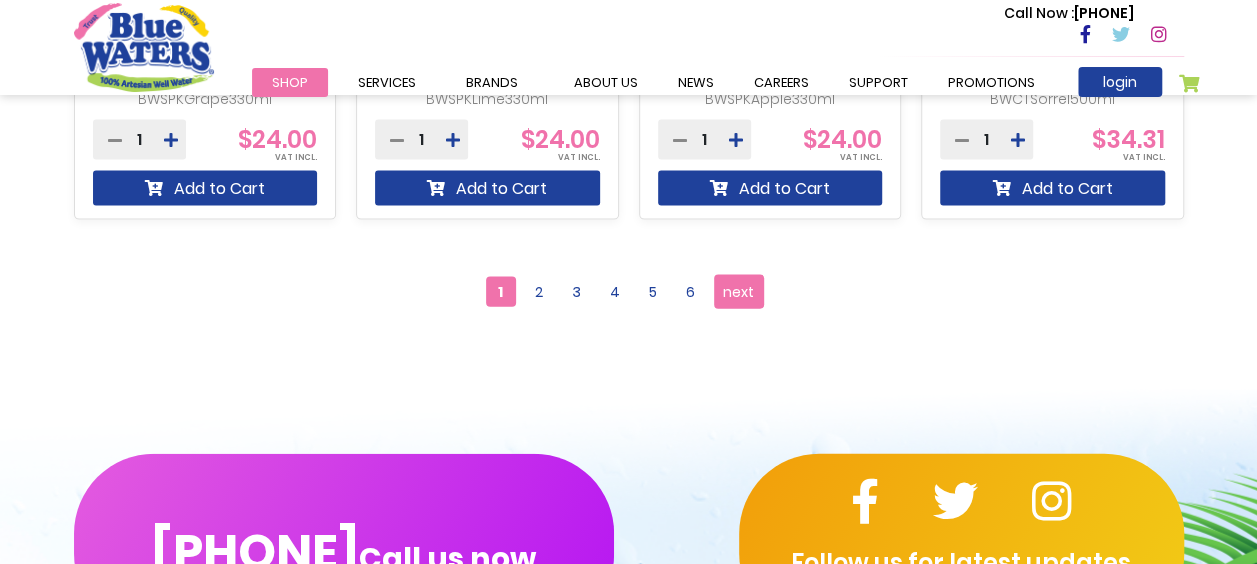 scroll, scrollTop: 2000, scrollLeft: 0, axis: vertical 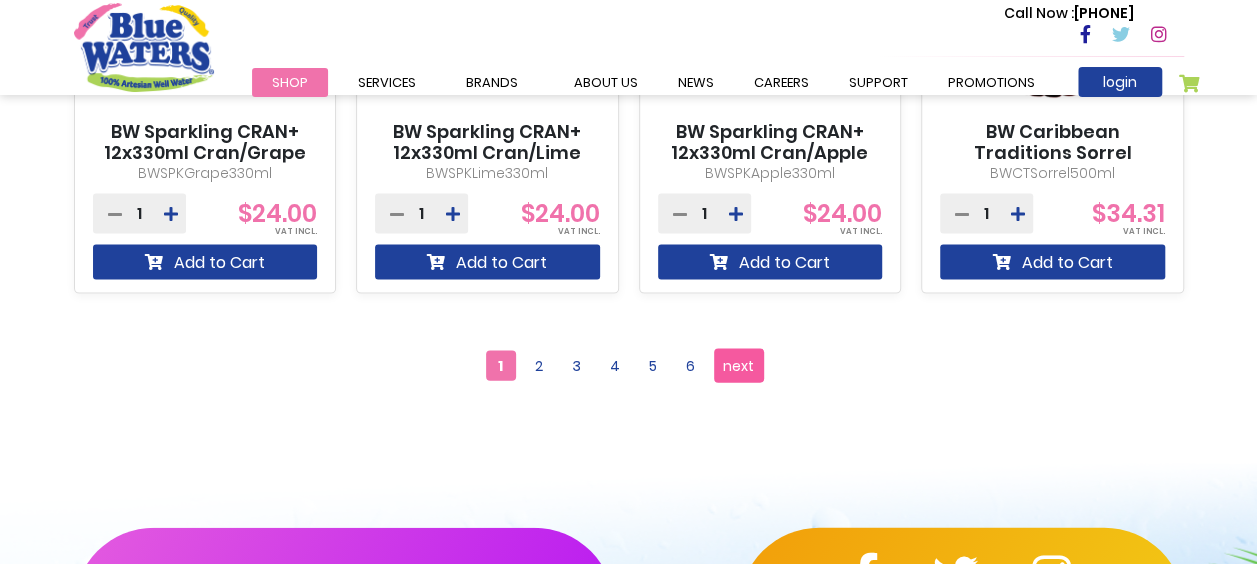 click on "next" at bounding box center (738, 366) 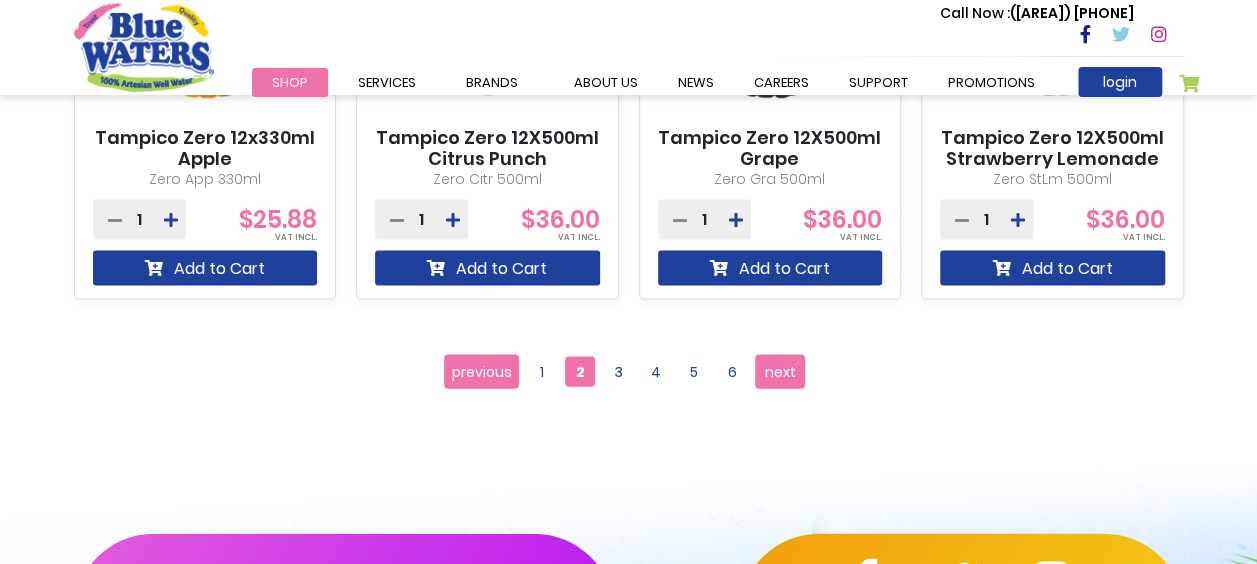 scroll, scrollTop: 2000, scrollLeft: 0, axis: vertical 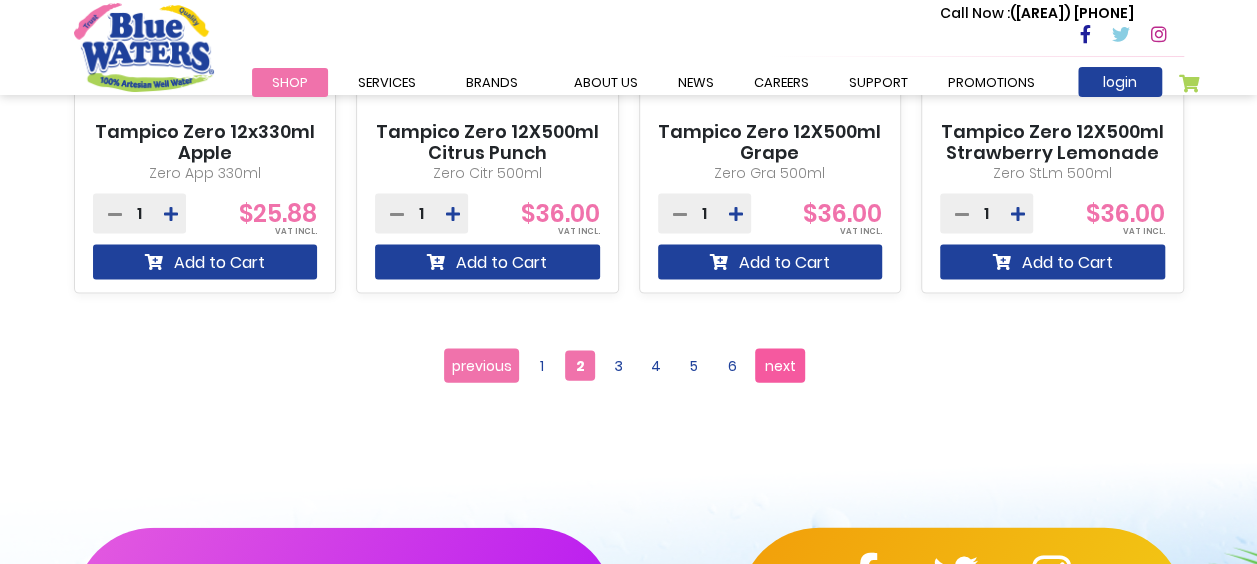 click on "next" at bounding box center (780, 366) 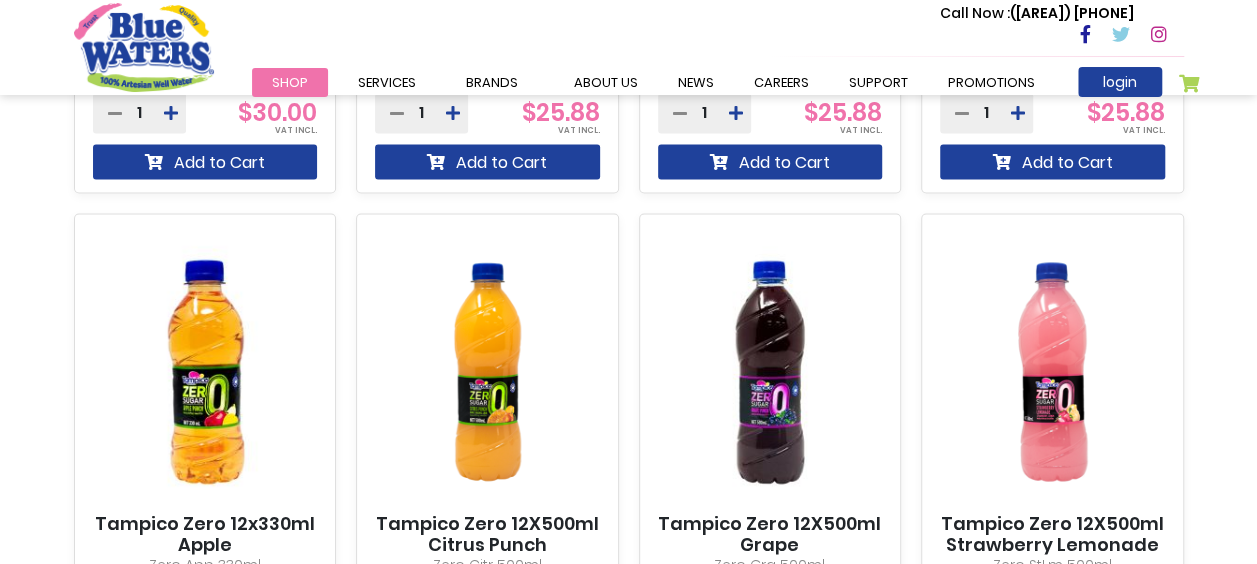 scroll, scrollTop: 1600, scrollLeft: 0, axis: vertical 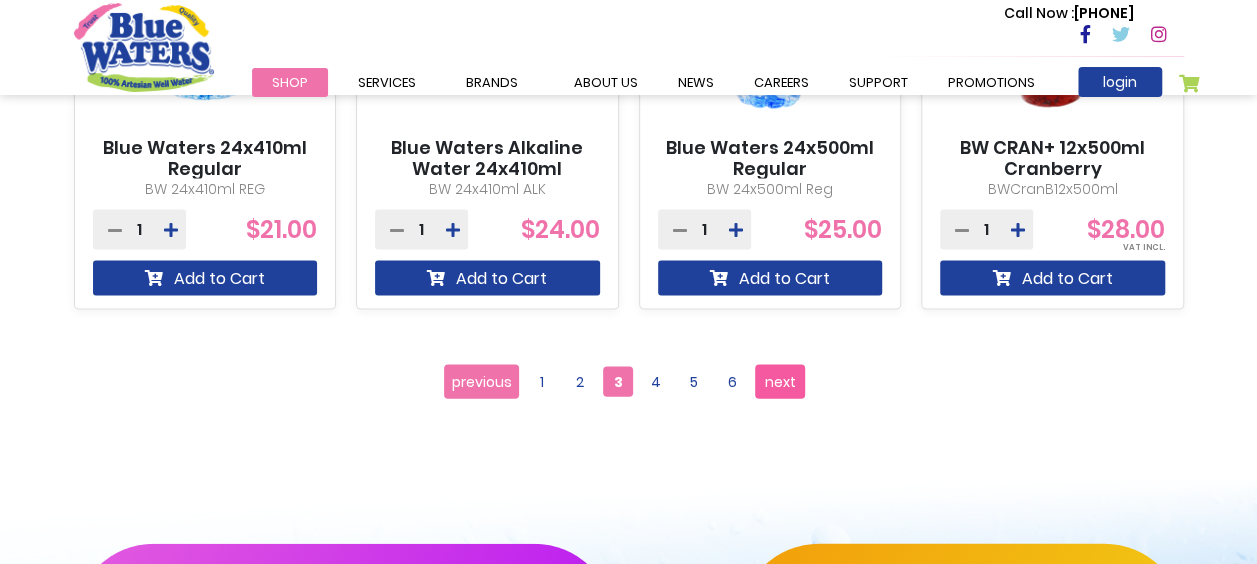 click on "next" at bounding box center (780, 382) 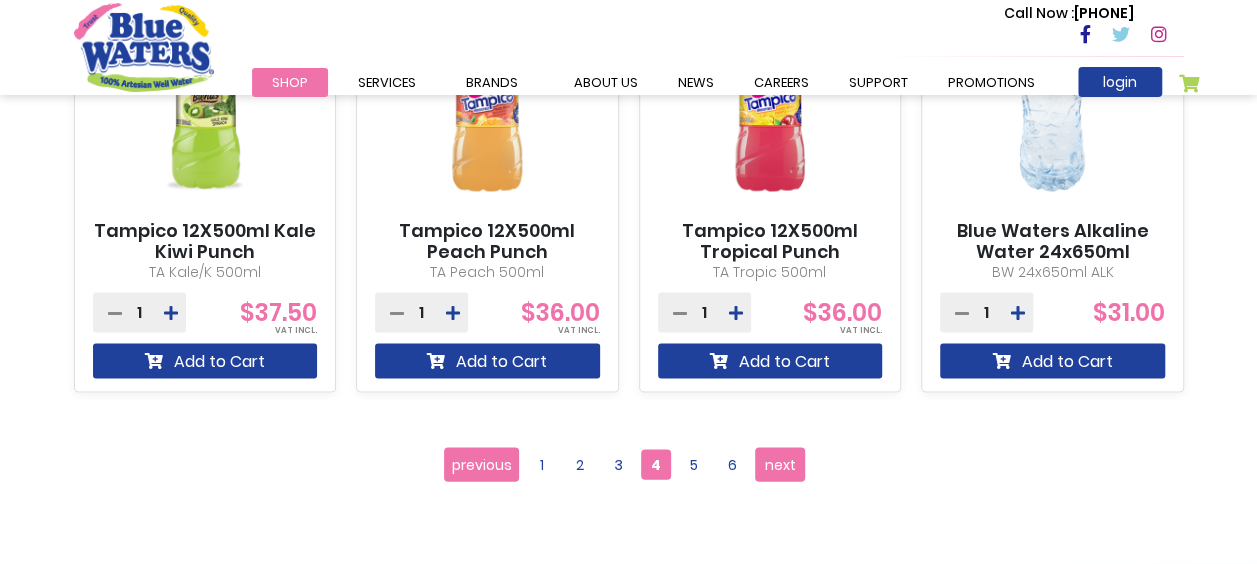 scroll, scrollTop: 1900, scrollLeft: 0, axis: vertical 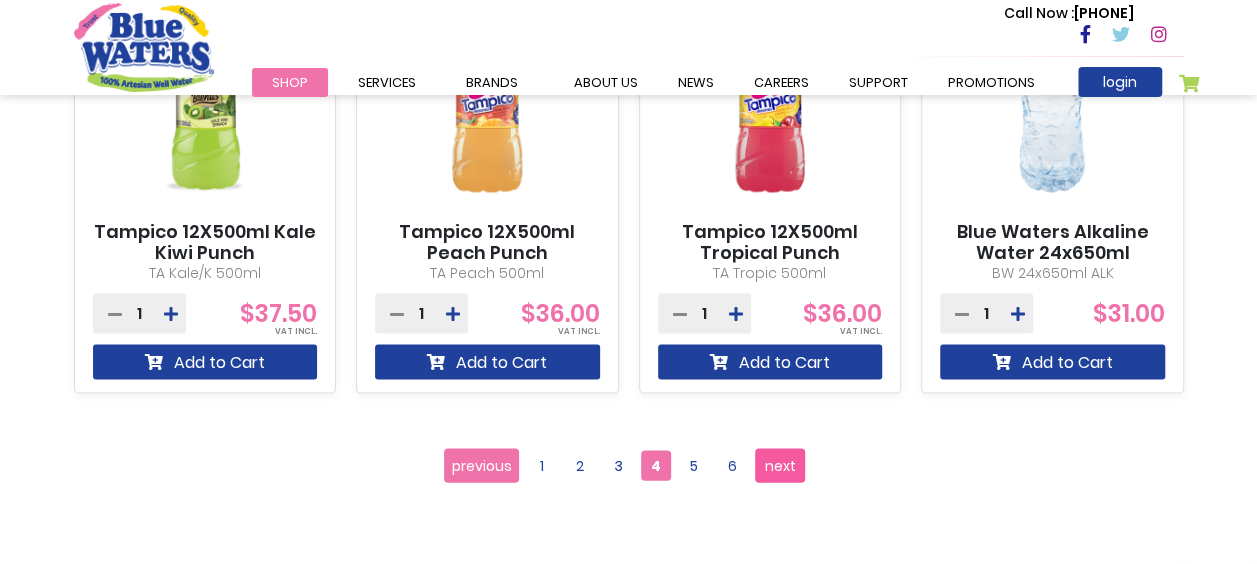 click on "next" at bounding box center (780, 466) 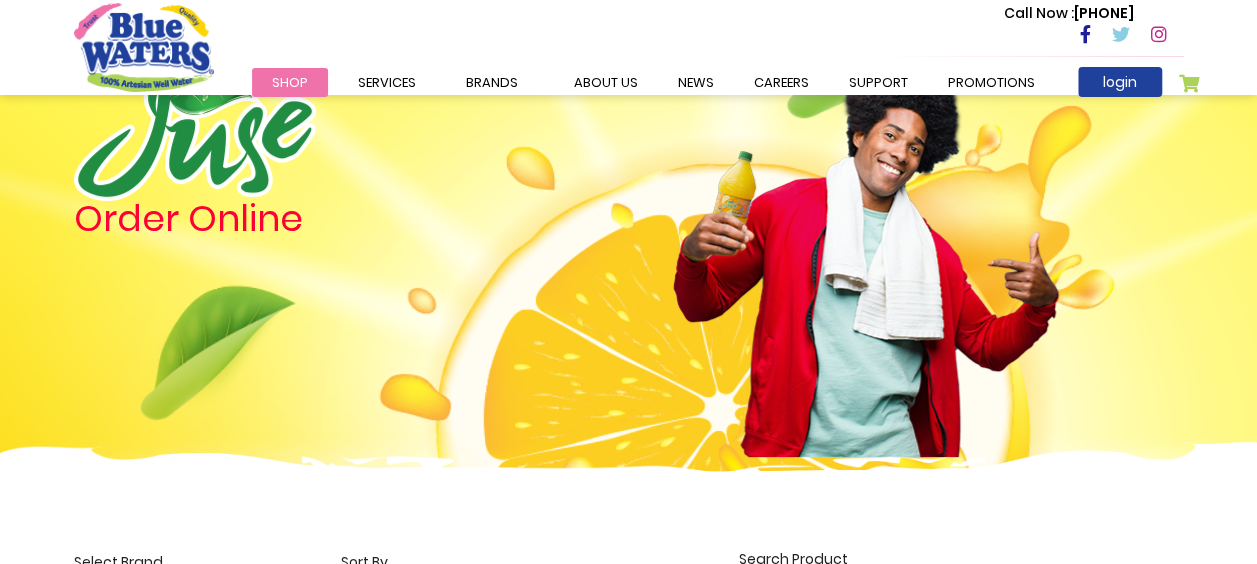 scroll, scrollTop: 0, scrollLeft: 0, axis: both 